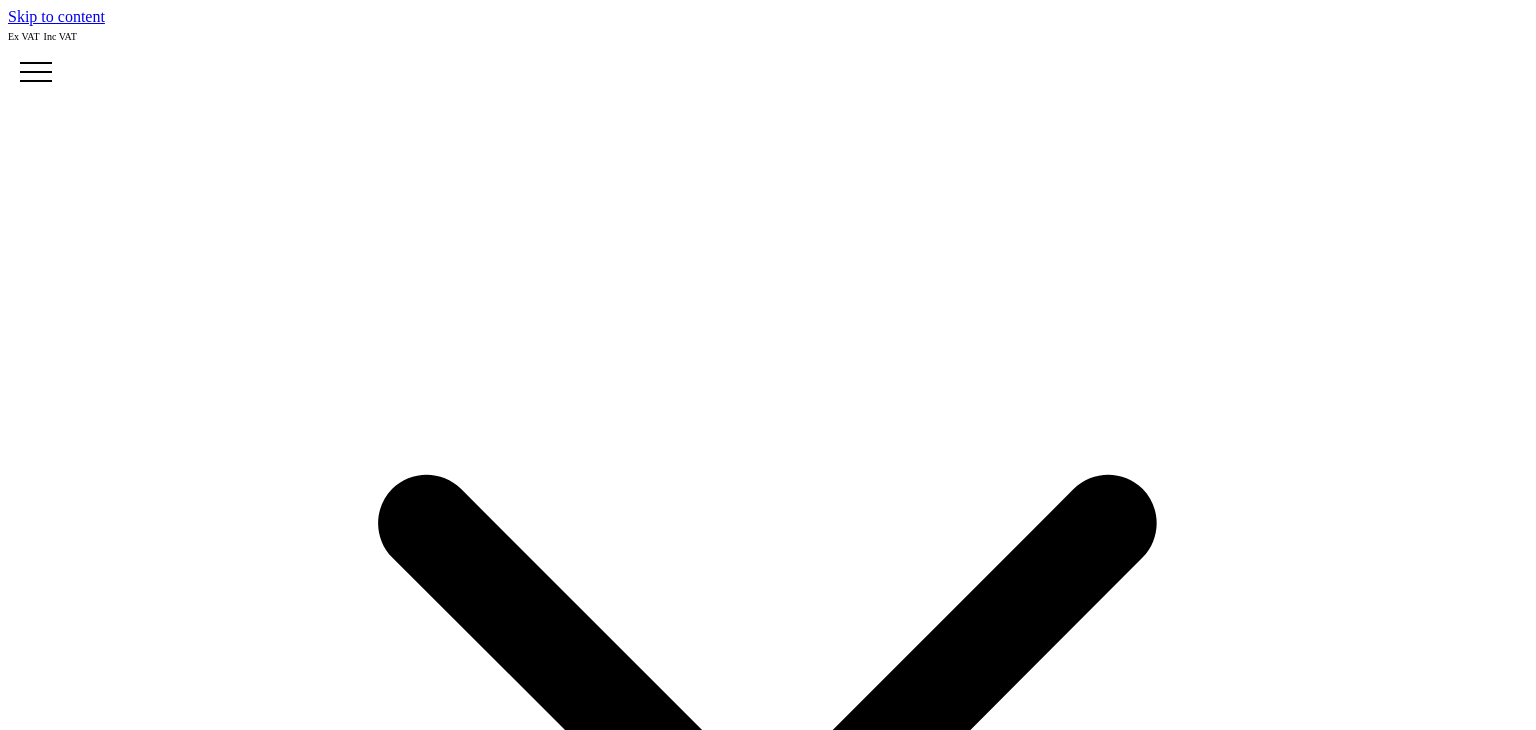 scroll, scrollTop: 0, scrollLeft: 0, axis: both 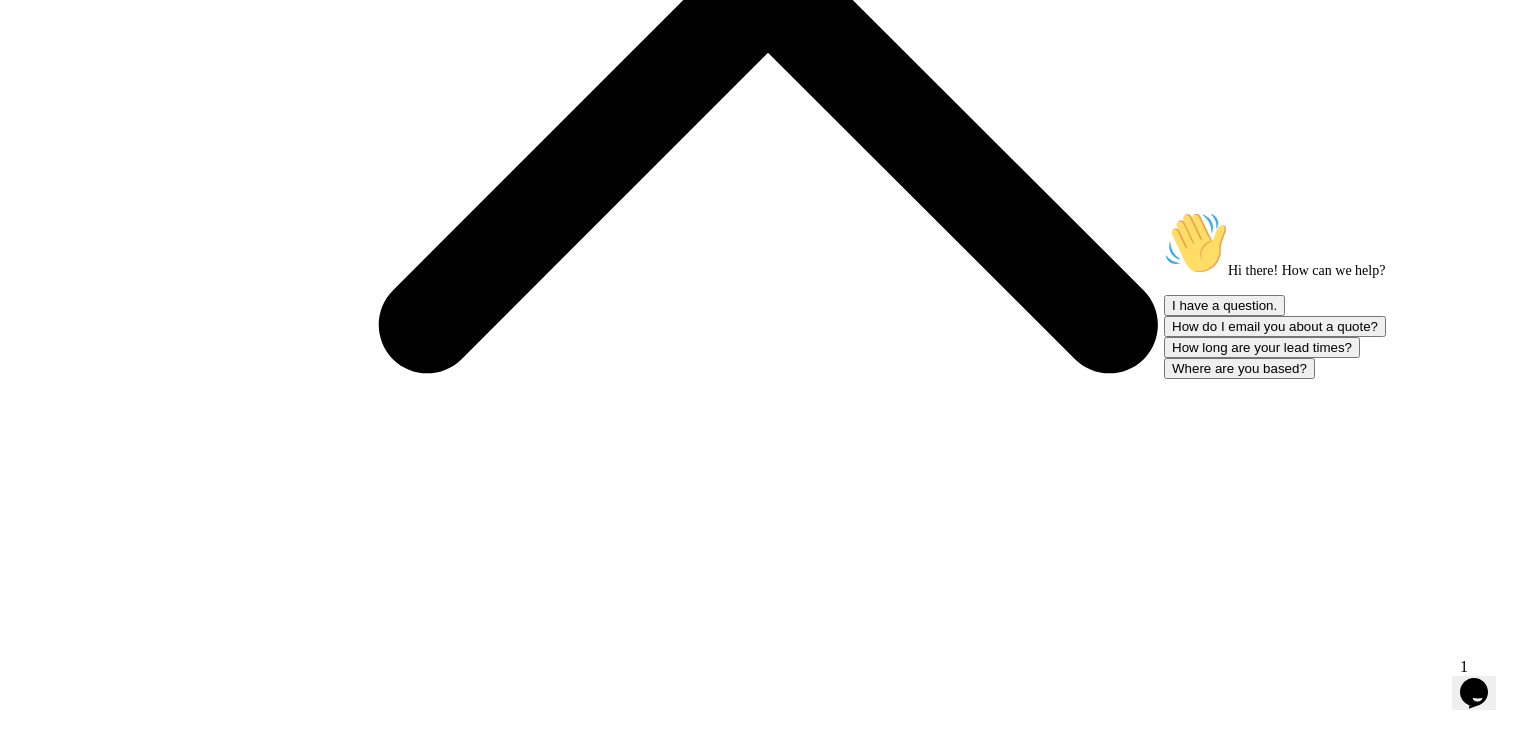 click on ">  Show more..." at bounding box center [99, 21939] 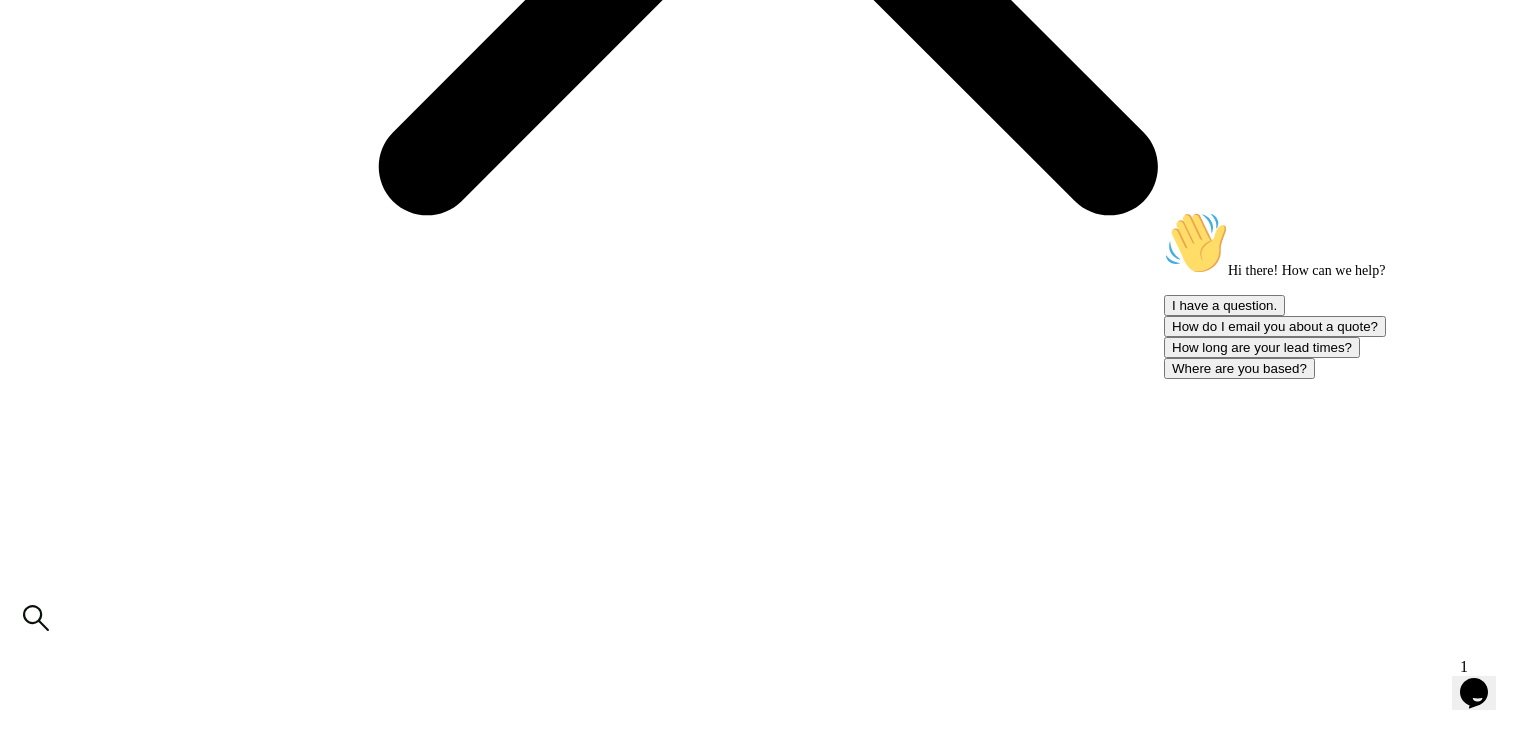 scroll, scrollTop: 1040, scrollLeft: 0, axis: vertical 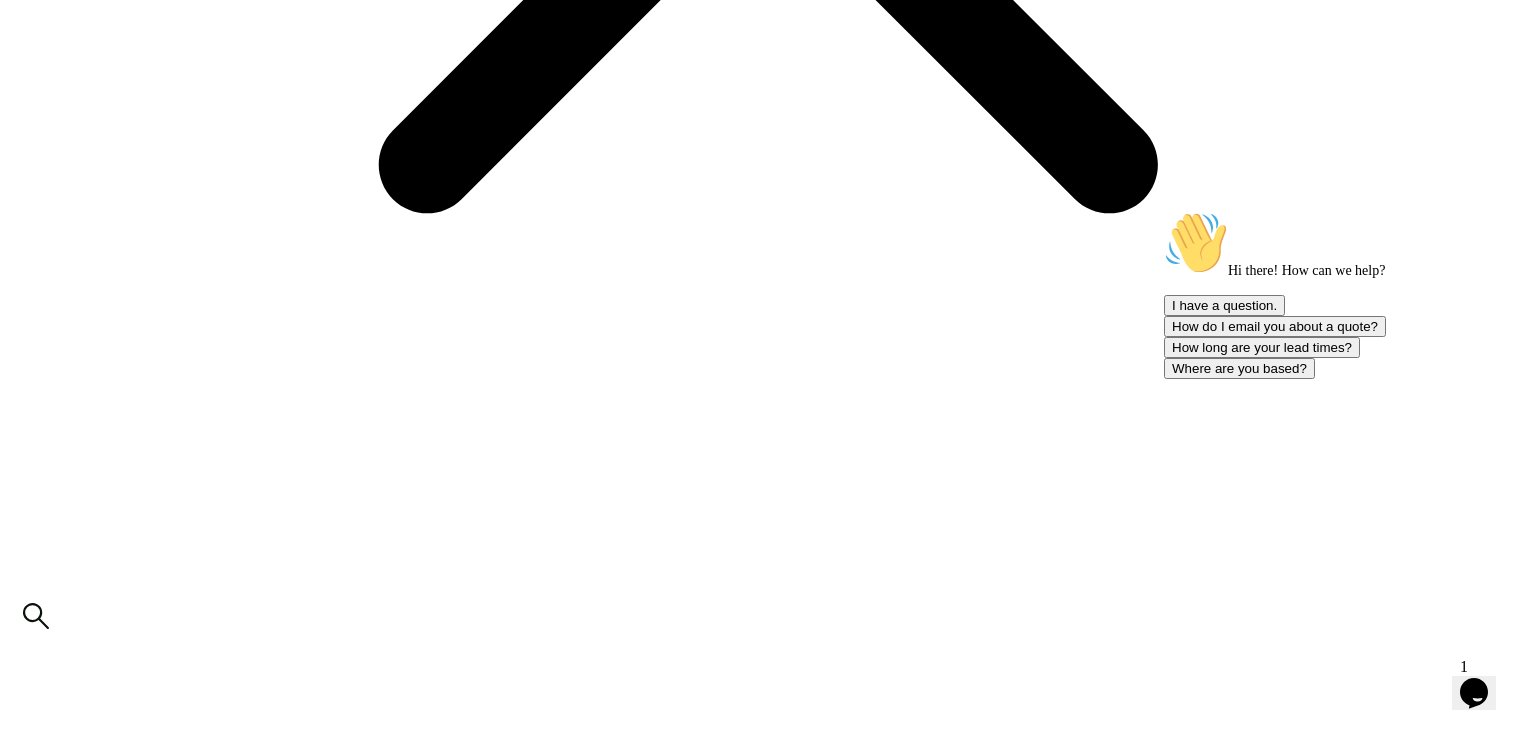 click at bounding box center [48, 22081] 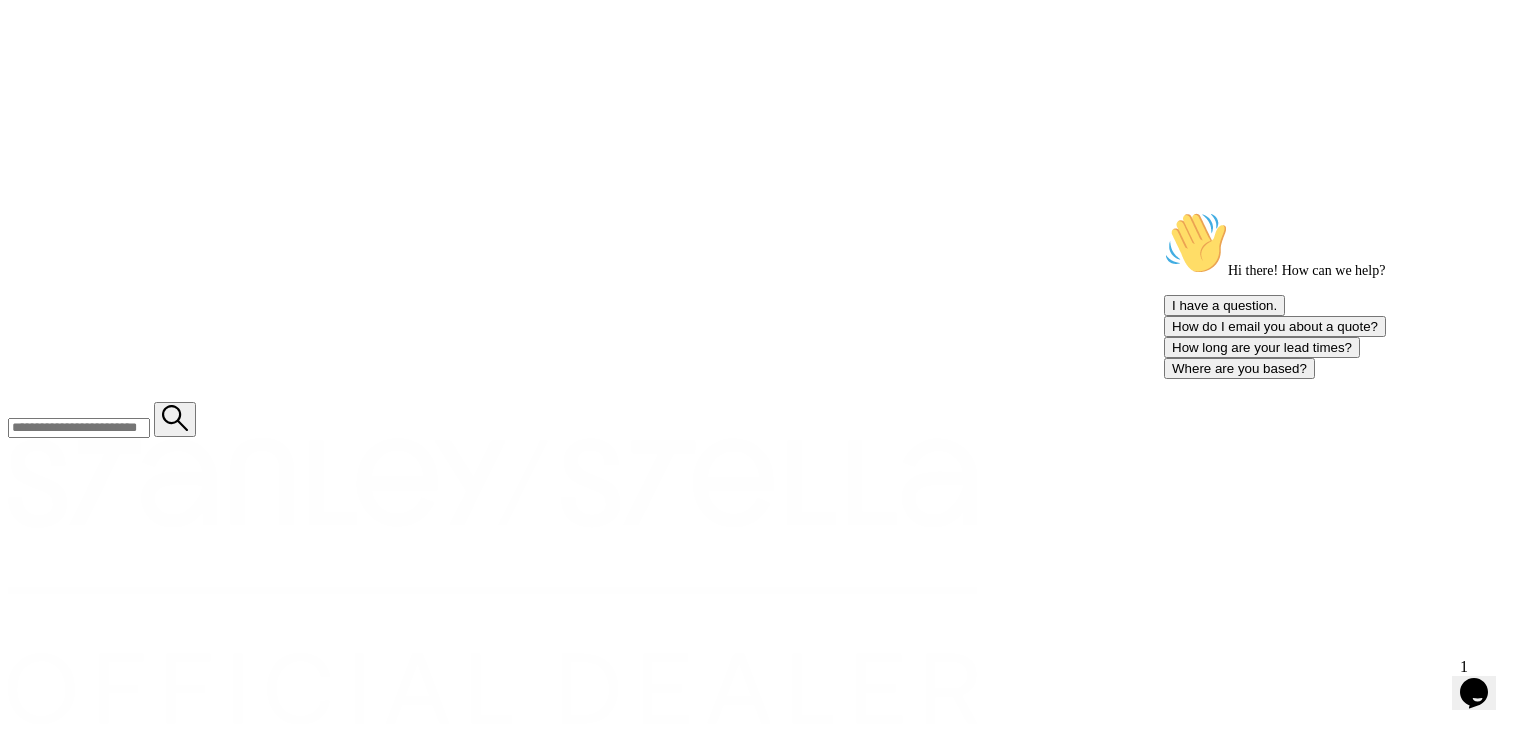 scroll, scrollTop: 1760, scrollLeft: 0, axis: vertical 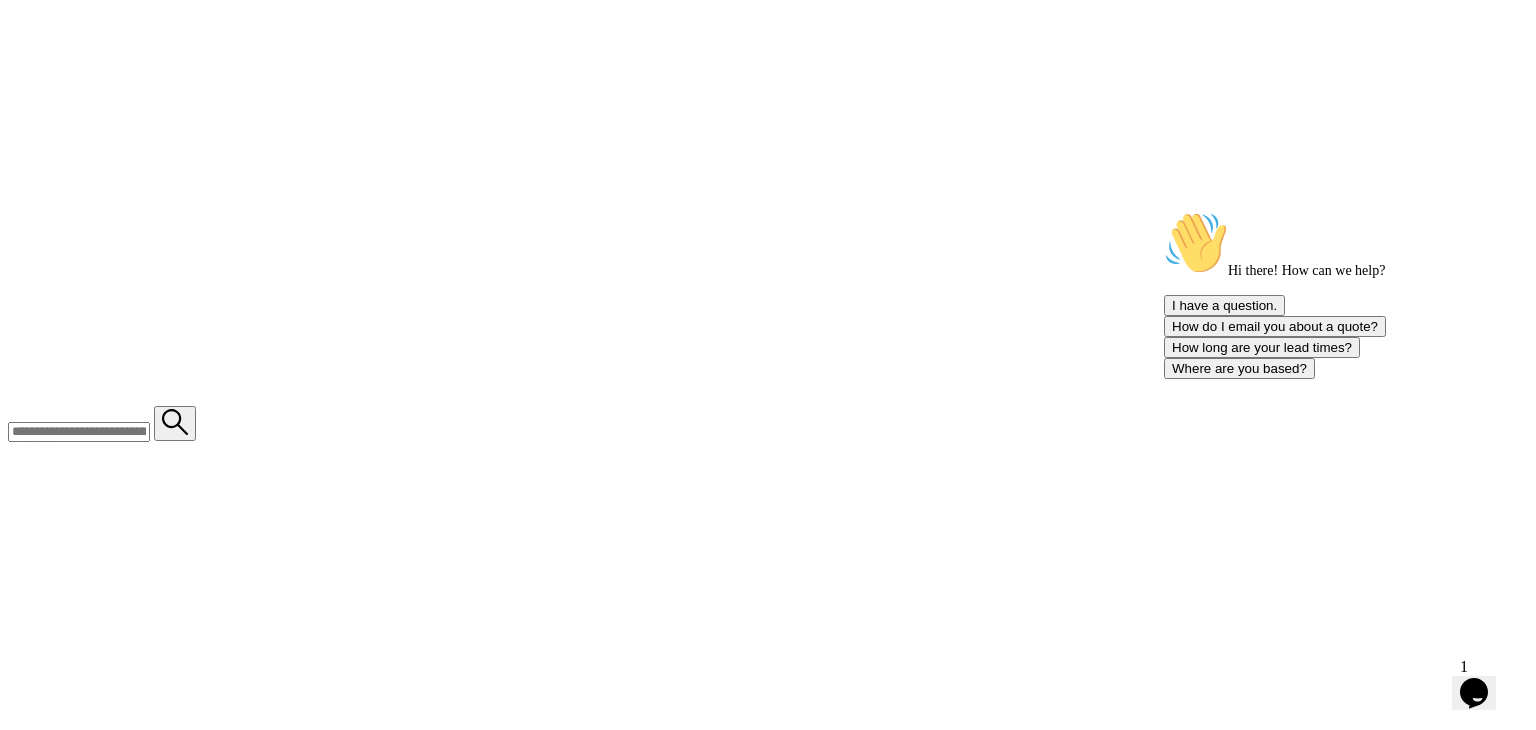 click on "Womens (1)" at bounding box center (85, 22721) 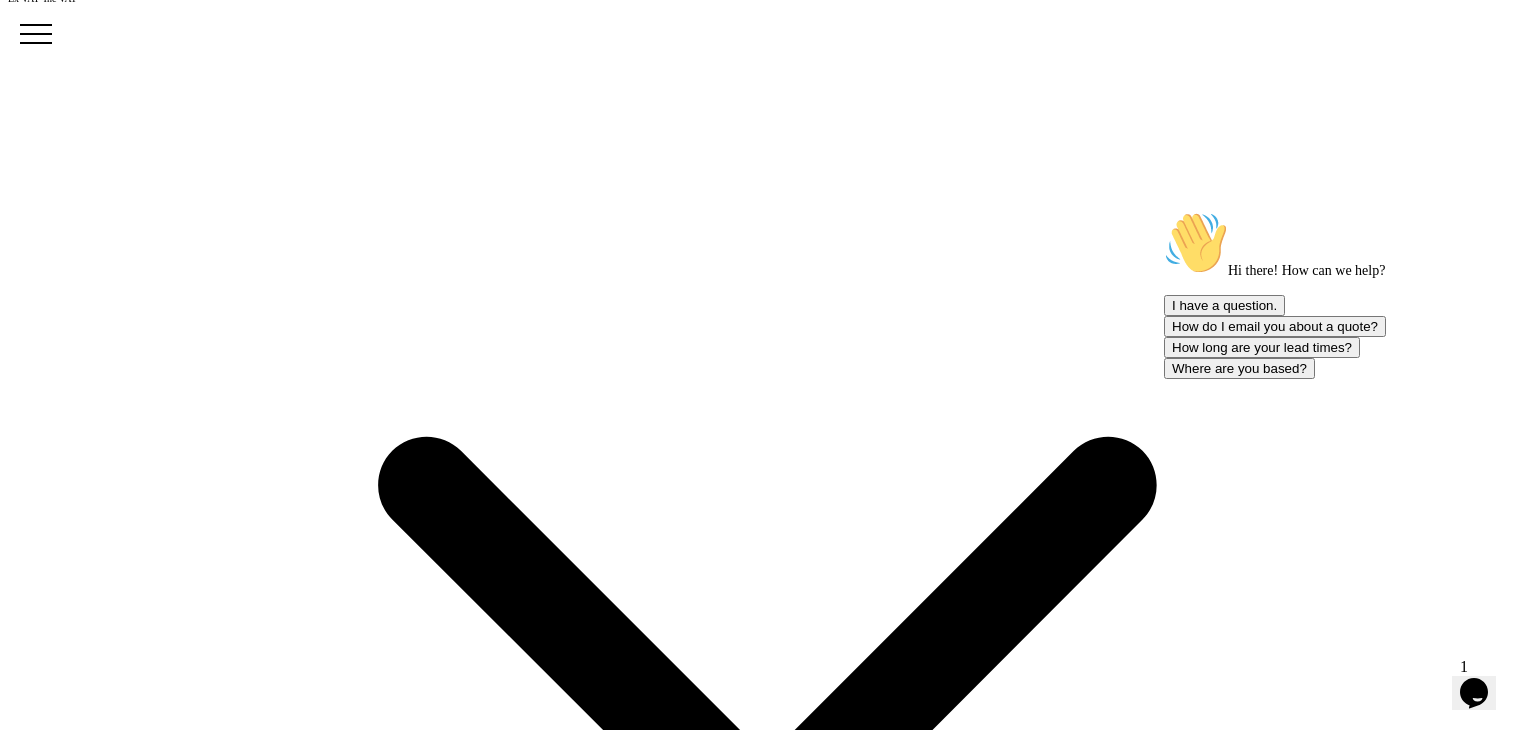 click on "High Quality Printing Service
15
Trusted for over fifteen years!
50
Live production updates and tracking" at bounding box center [768, 17347] 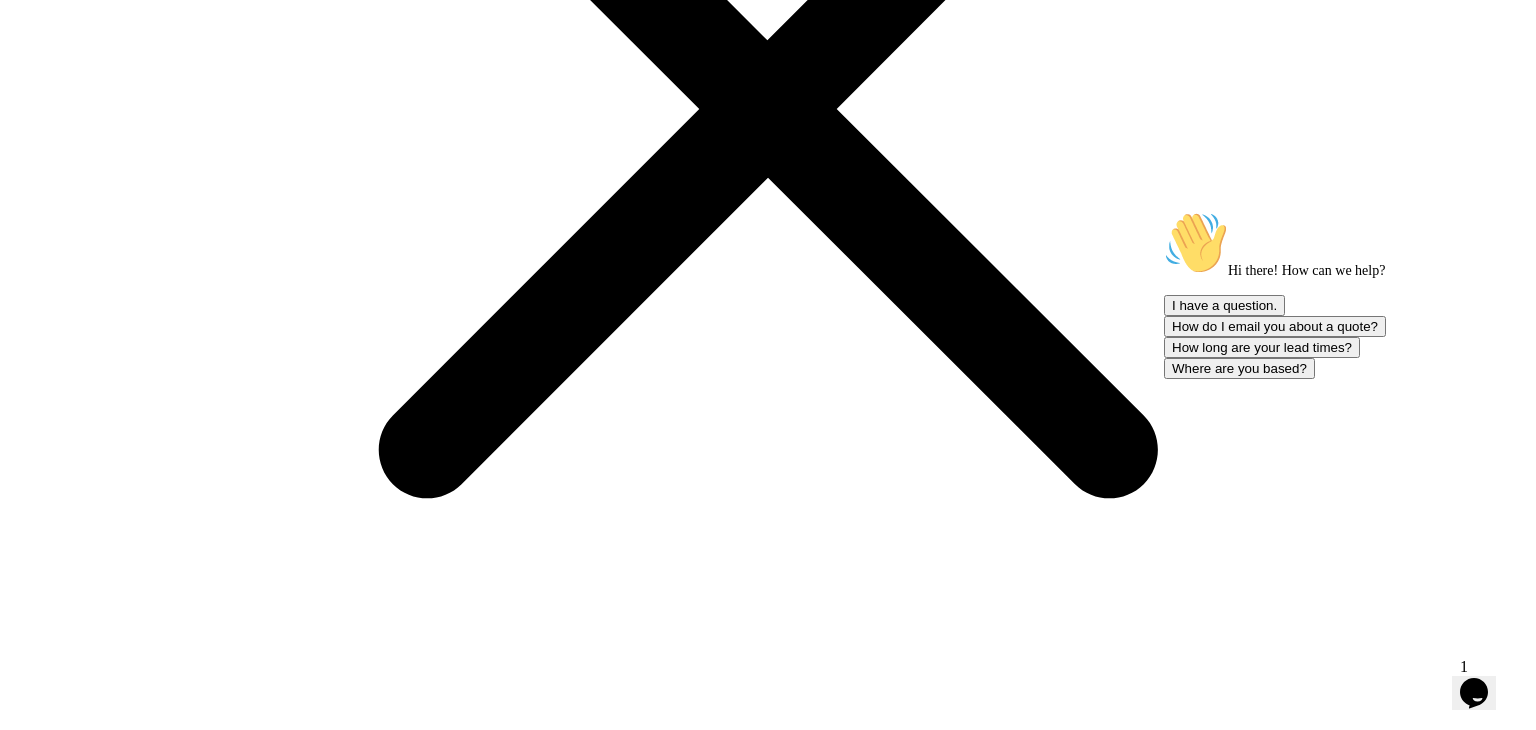 scroll, scrollTop: 760, scrollLeft: 0, axis: vertical 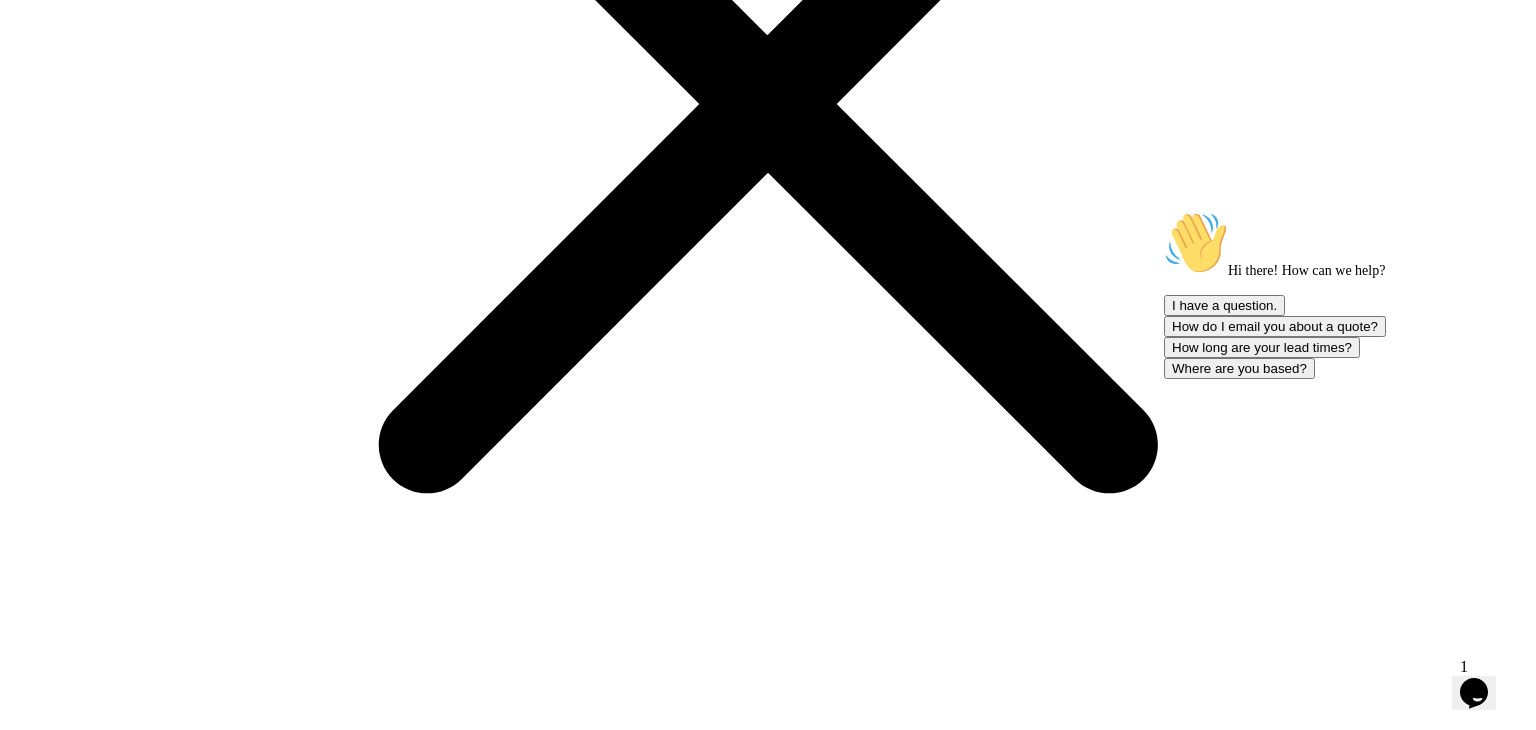 click on "Shorts" at bounding box center (788, 22063) 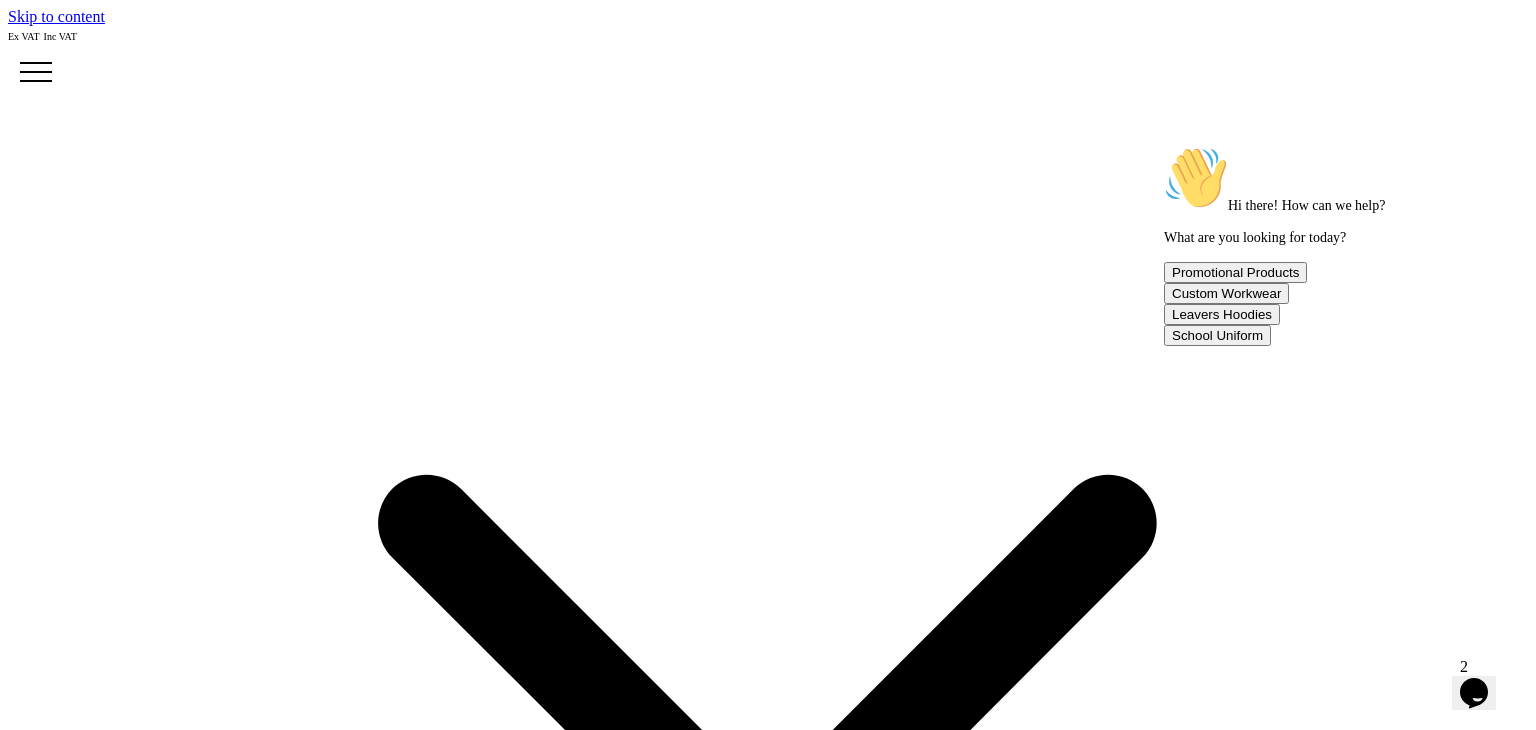 click on ">  Hoodies" at bounding box center (808, 5690) 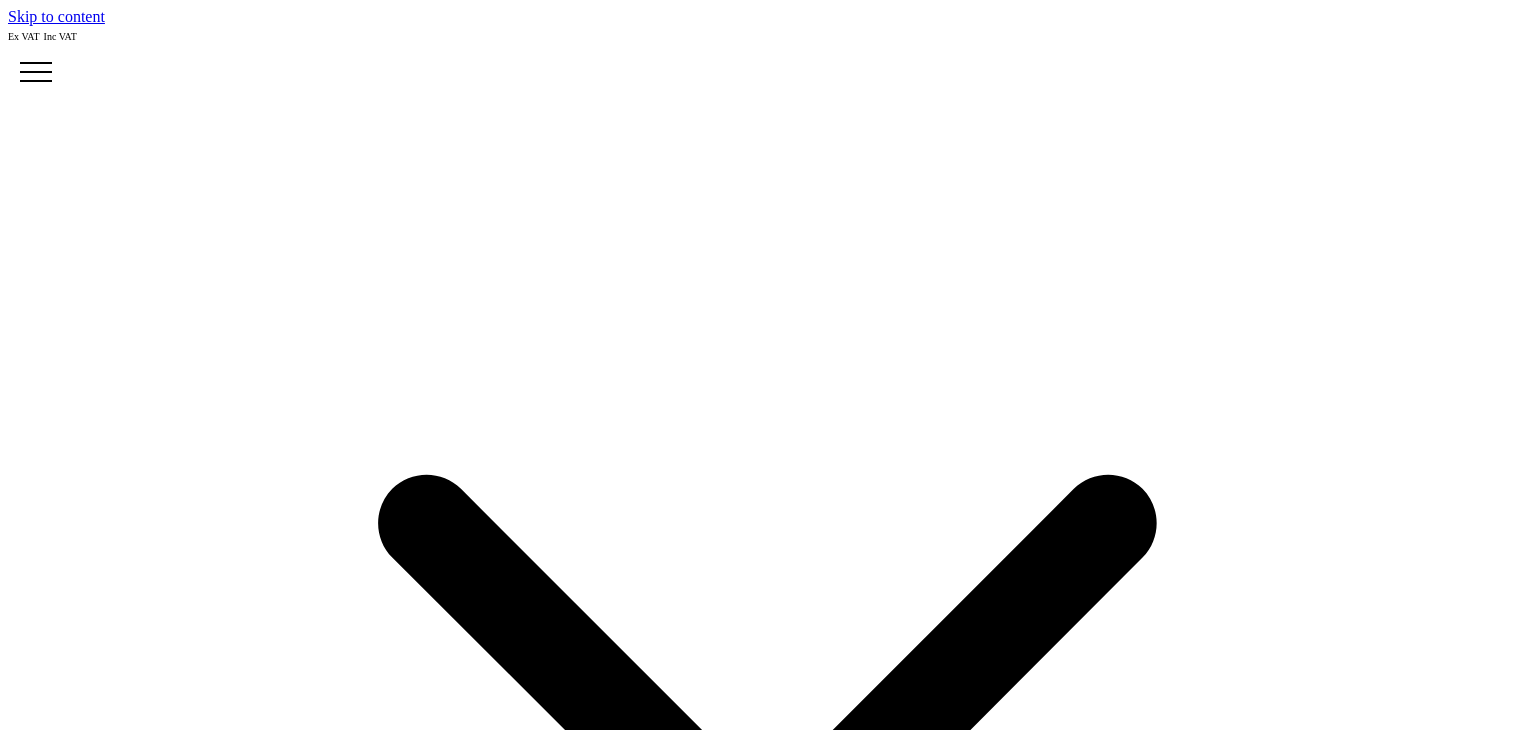scroll, scrollTop: 0, scrollLeft: 0, axis: both 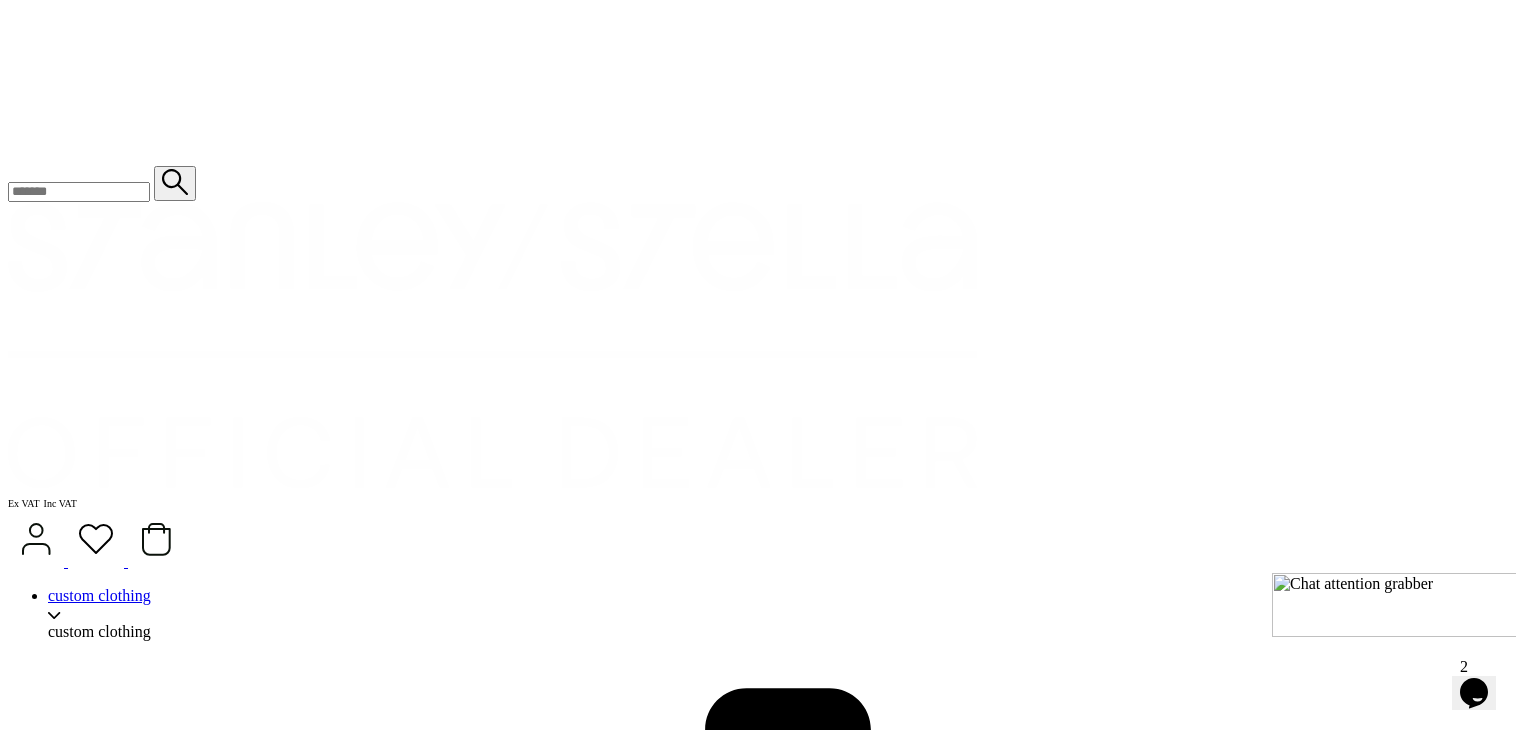 click on "Unisex (10)" at bounding box center [84, 21598] 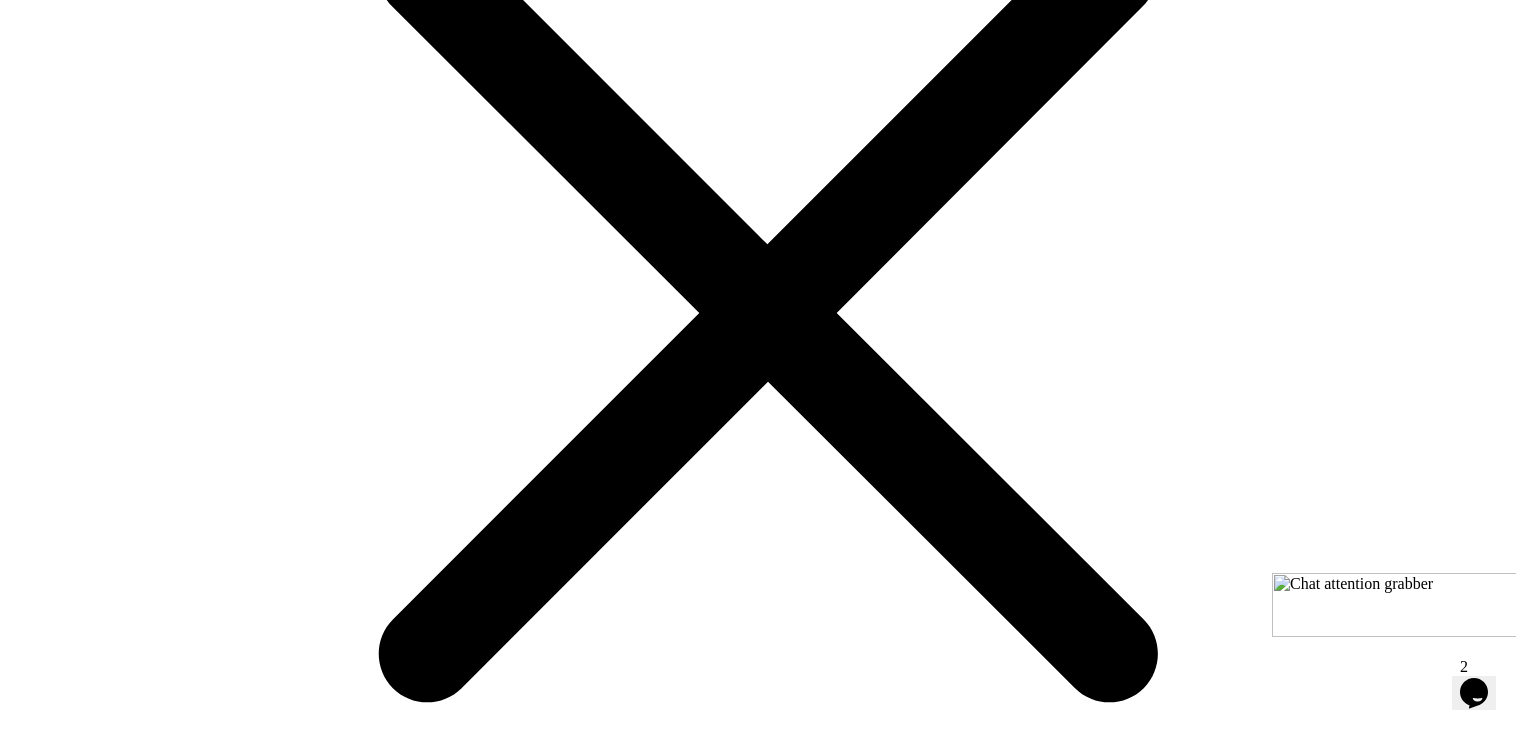 scroll, scrollTop: 520, scrollLeft: 0, axis: vertical 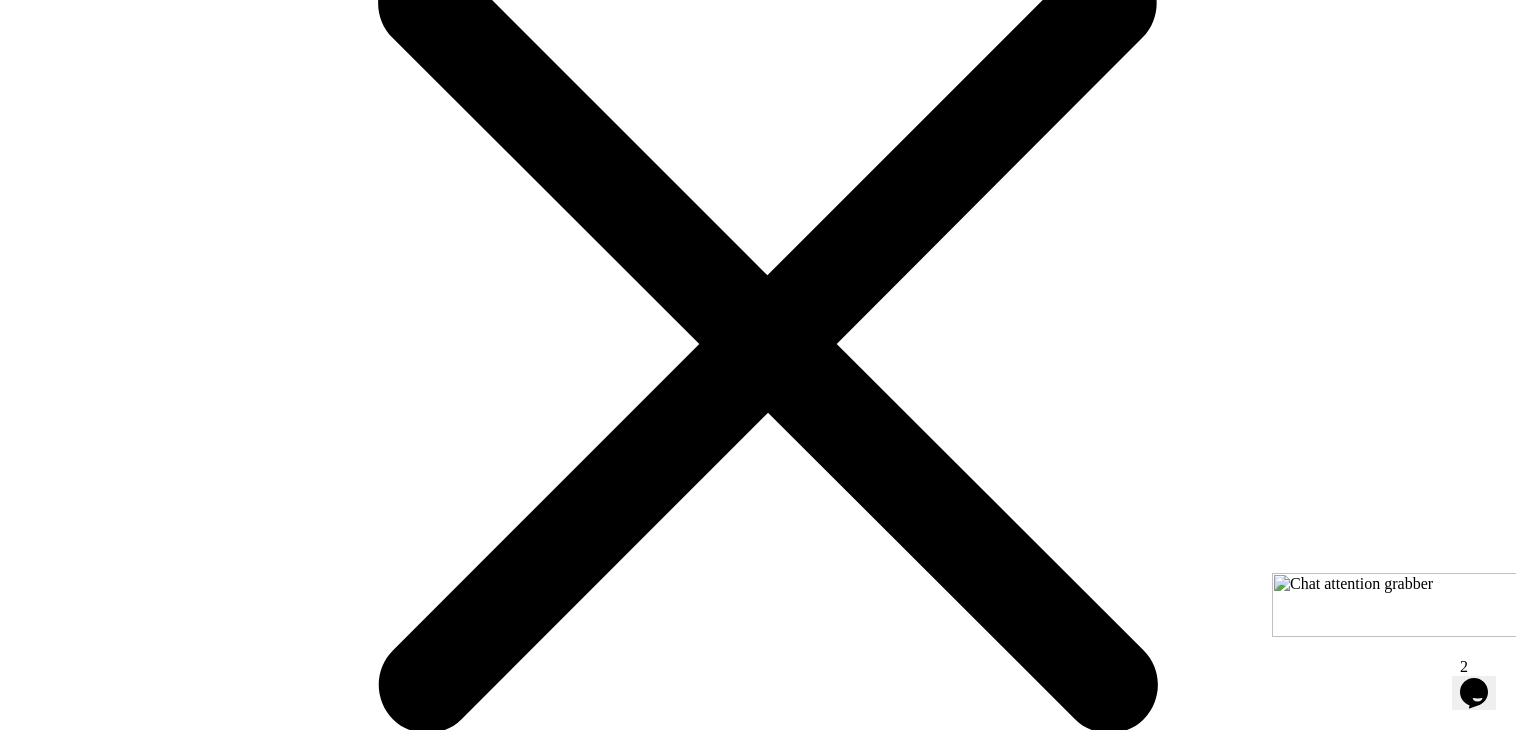 click on "**********" at bounding box center (768, 23255) 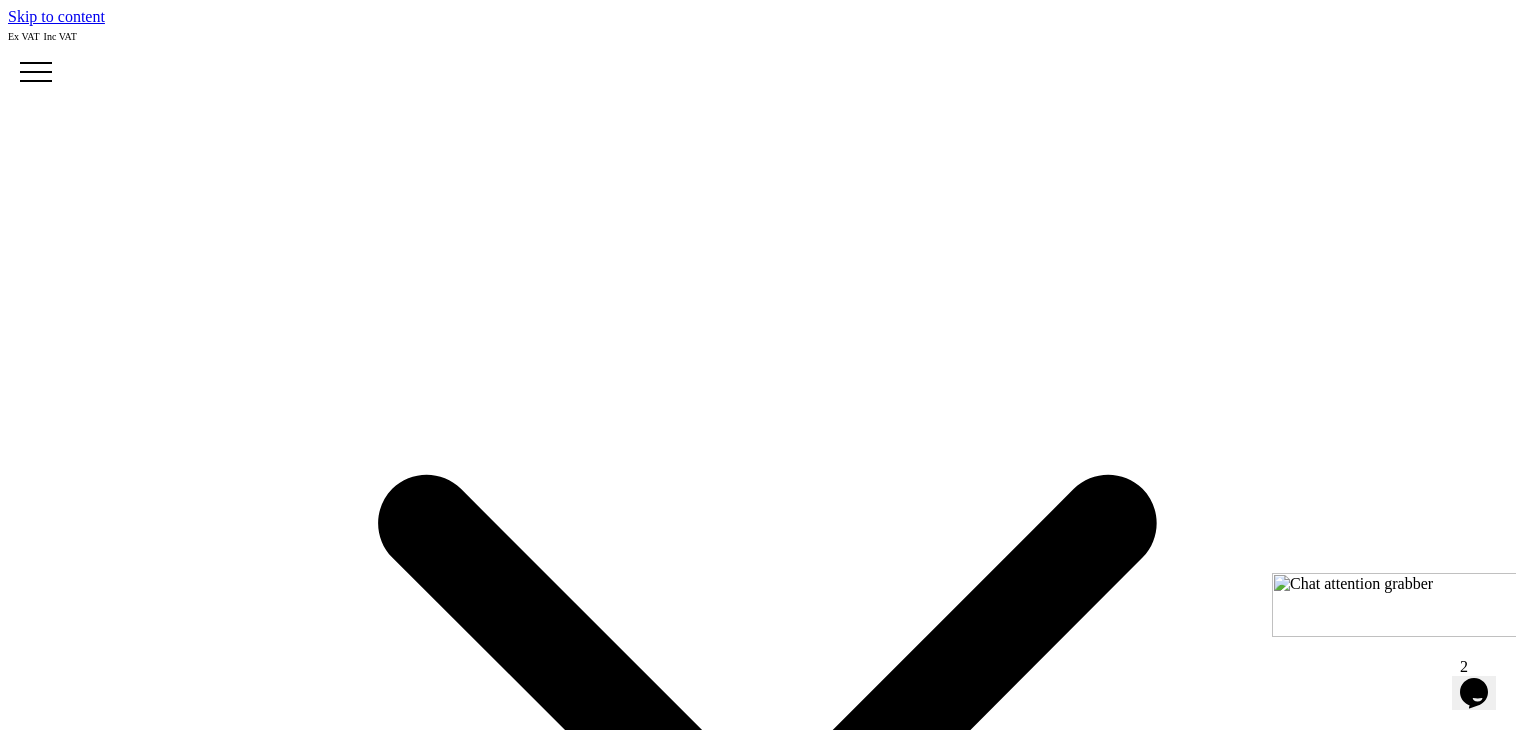 scroll, scrollTop: 0, scrollLeft: 0, axis: both 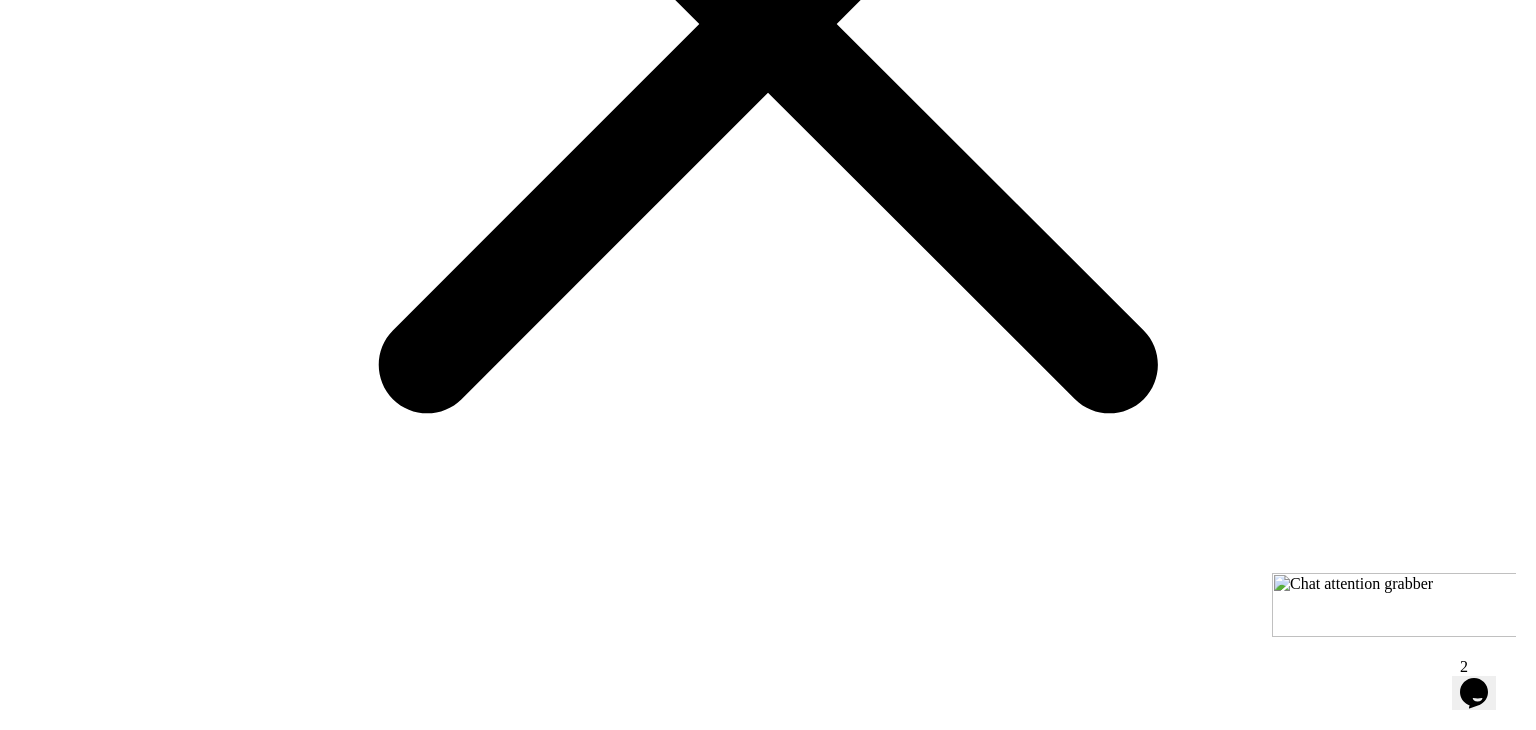 click at bounding box center (139, 23650) 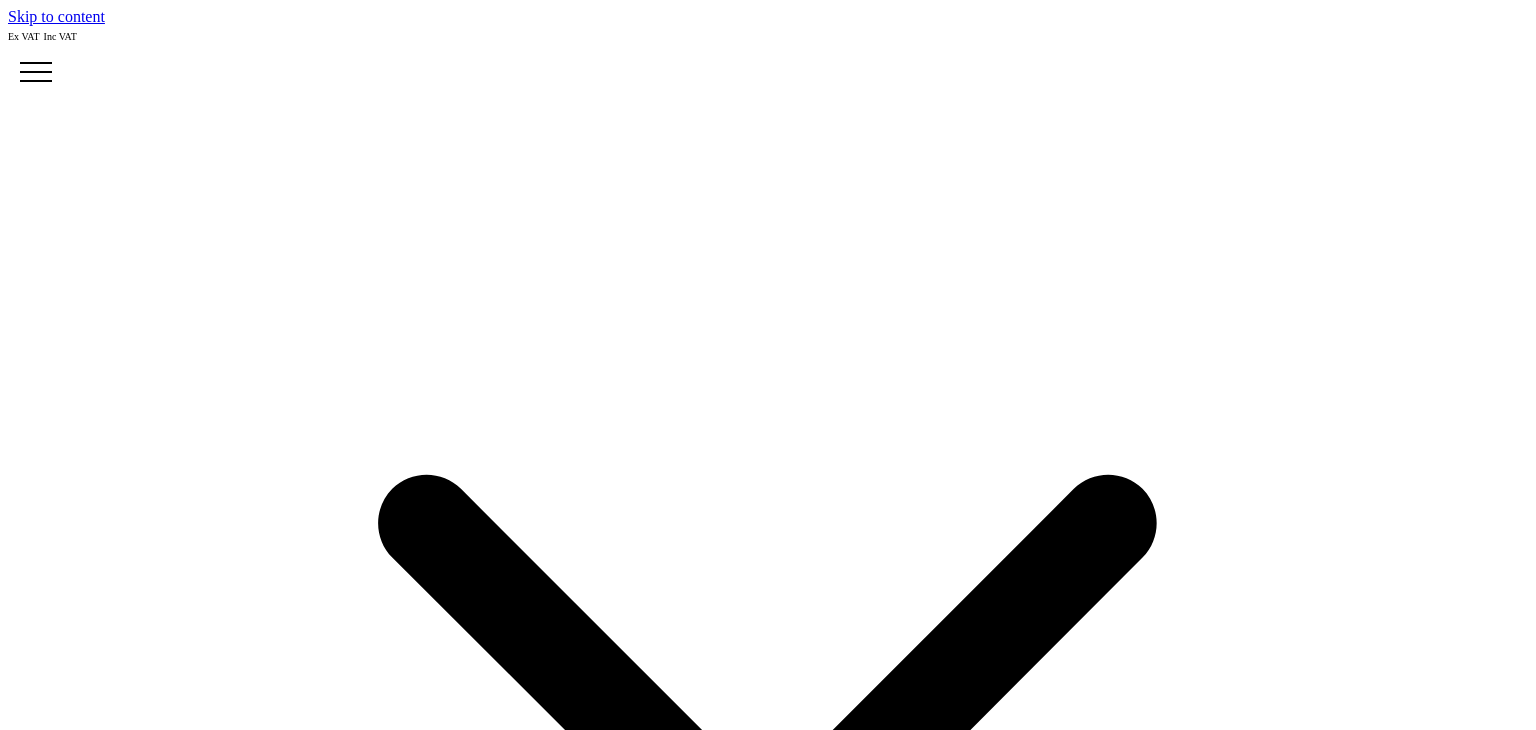 scroll, scrollTop: 0, scrollLeft: 0, axis: both 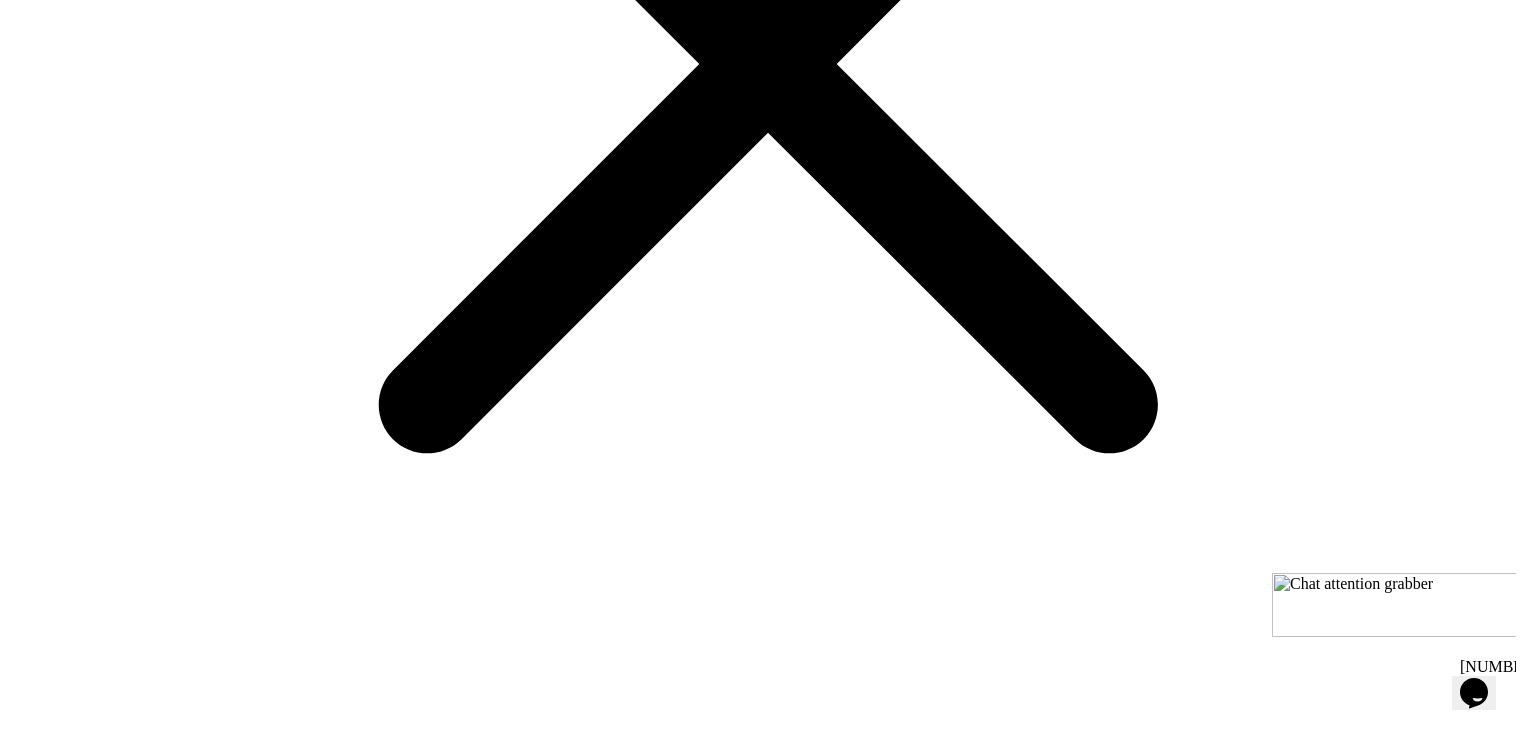 click on "choose your colour" at bounding box center (69, 23128) 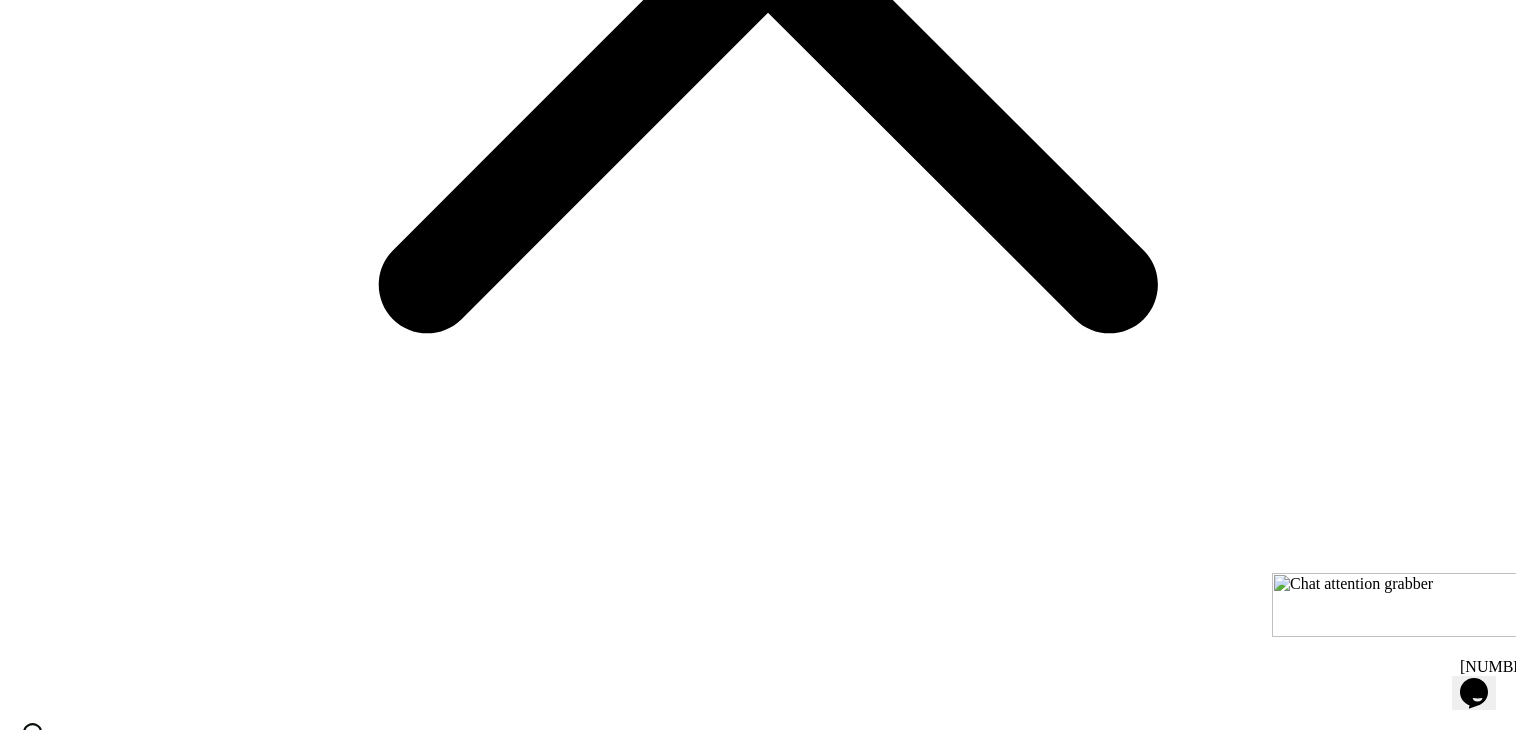 scroll, scrollTop: 960, scrollLeft: 0, axis: vertical 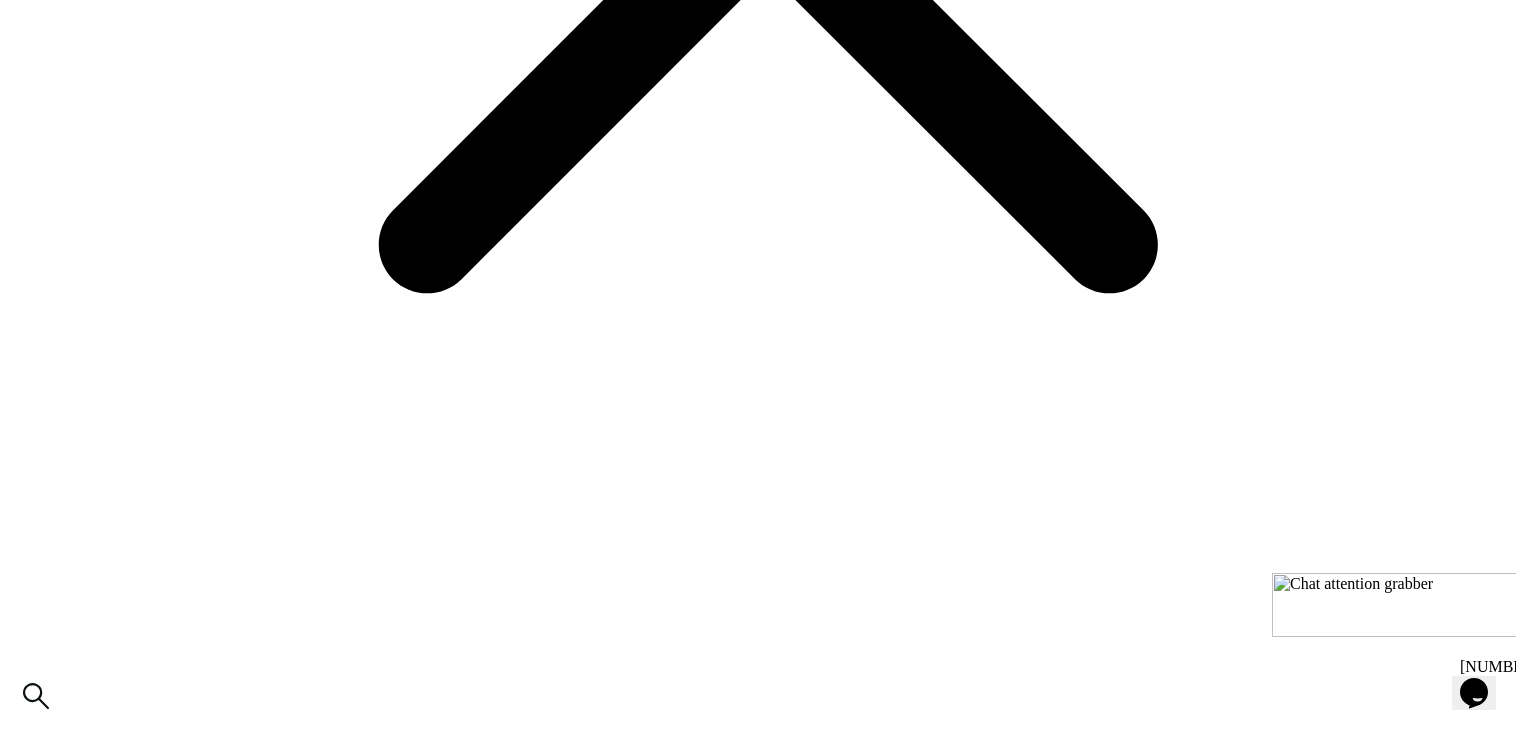 click on "attach artwork / logo" at bounding box center (69, 22968) 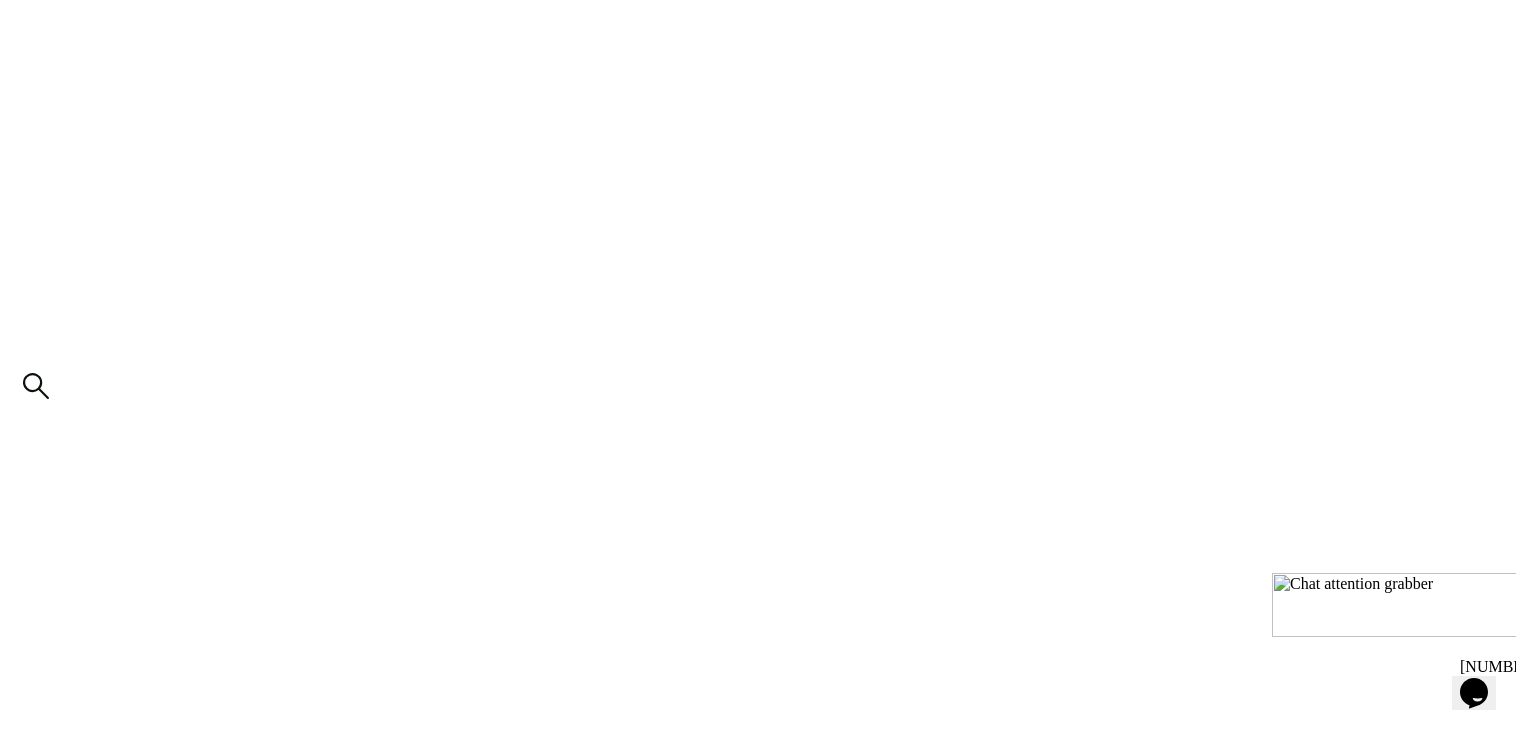 scroll, scrollTop: 1240, scrollLeft: 0, axis: vertical 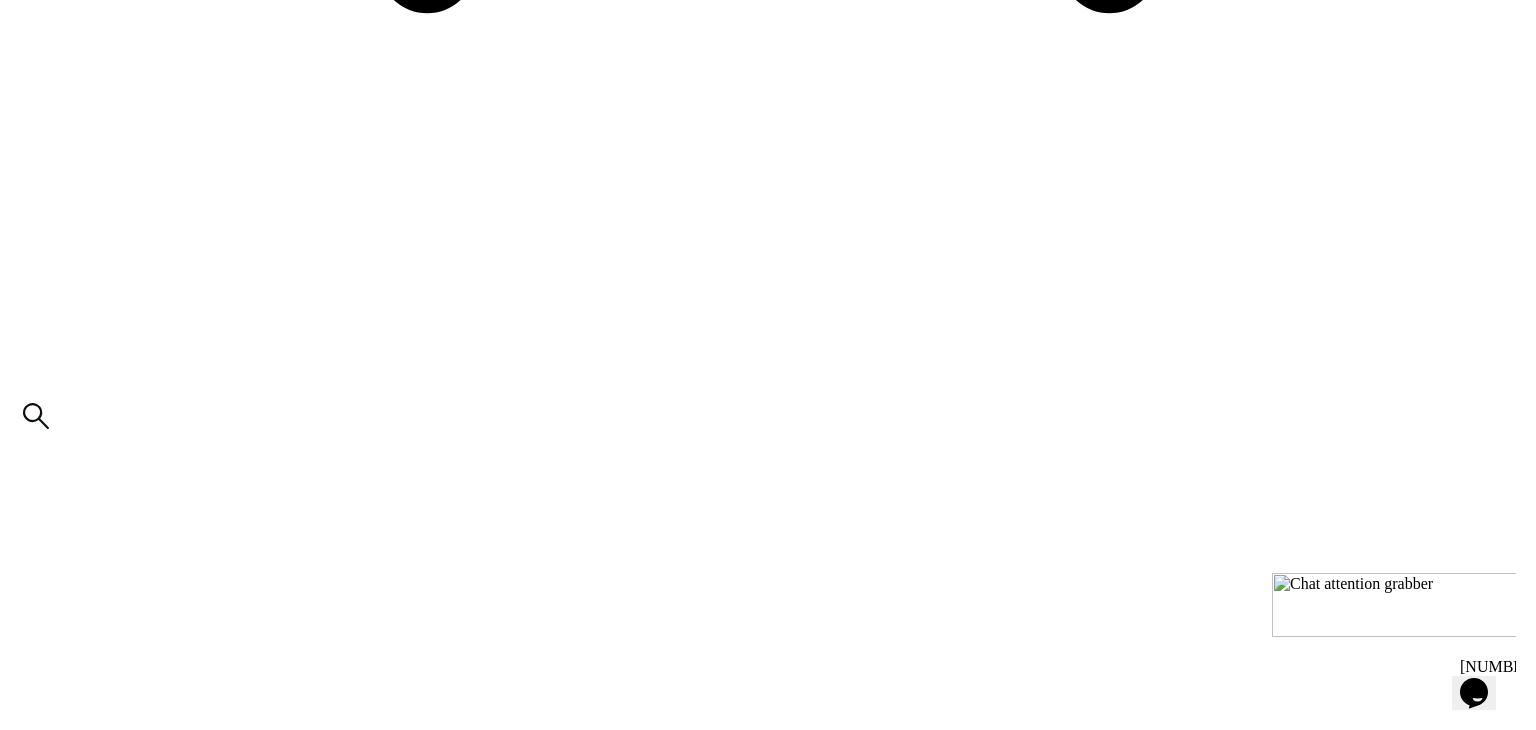 click on "add to quote" at bounding box center [768, 24684] 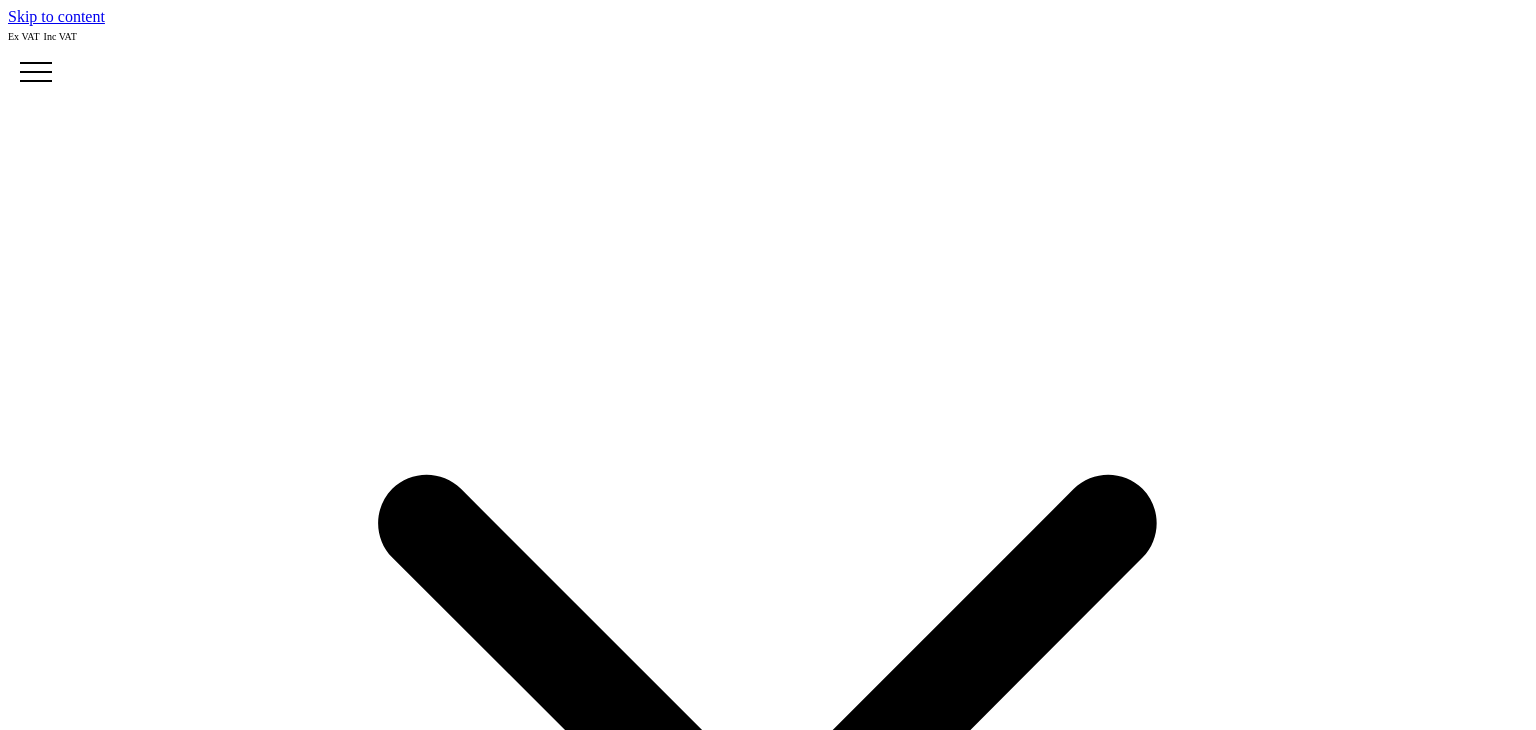 scroll, scrollTop: 0, scrollLeft: 0, axis: both 